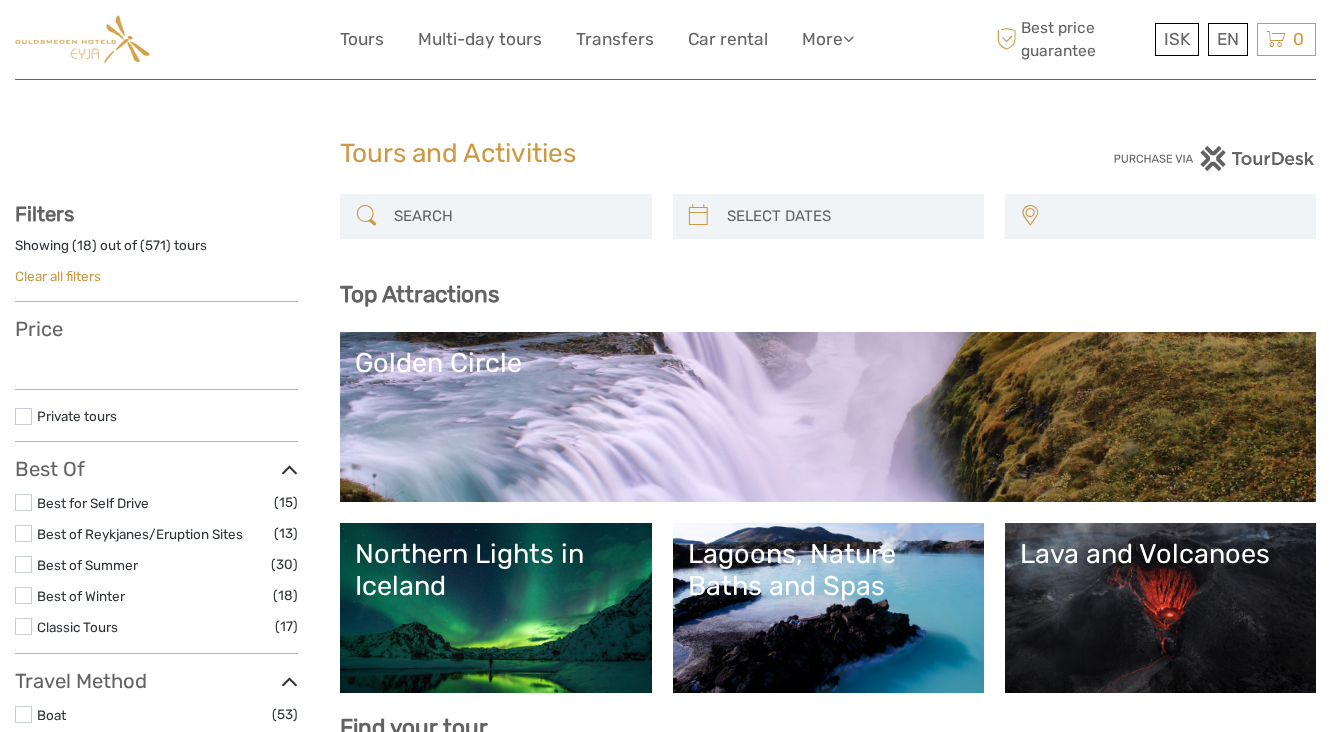 select 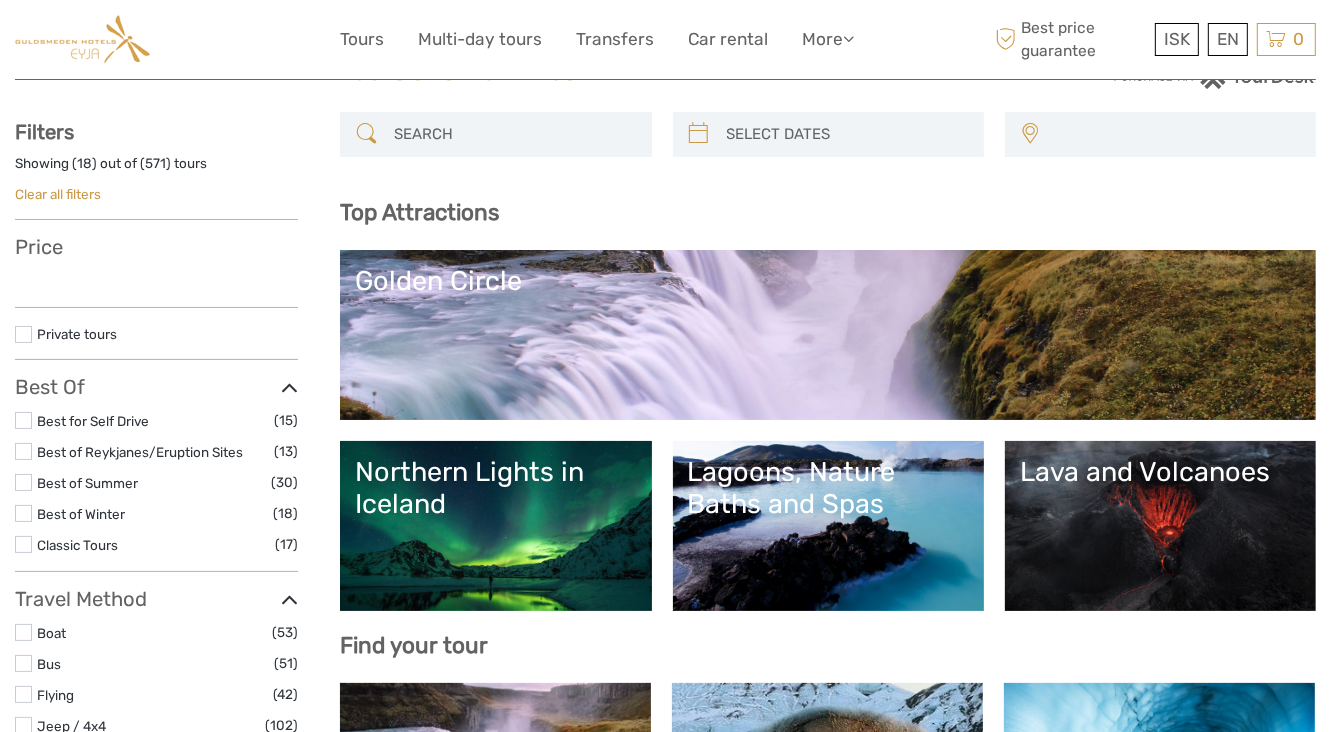 select 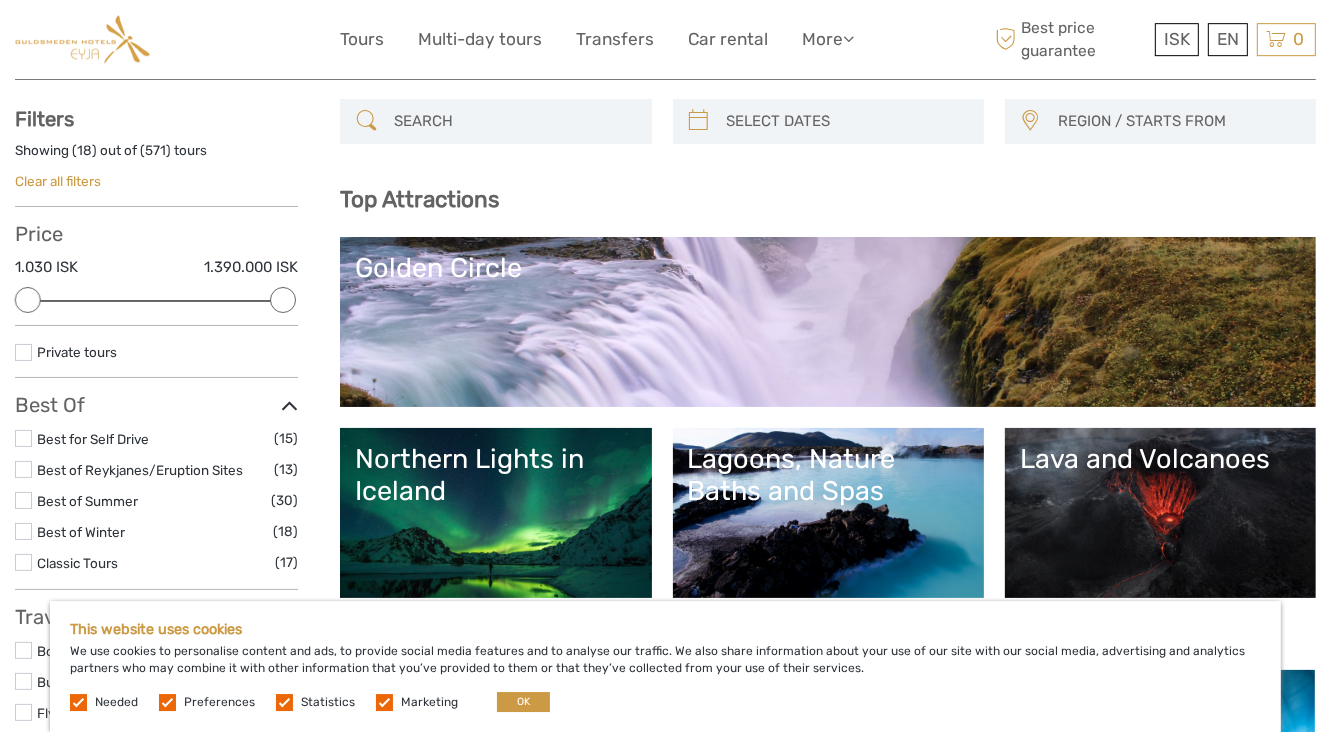 scroll, scrollTop: 263, scrollLeft: 0, axis: vertical 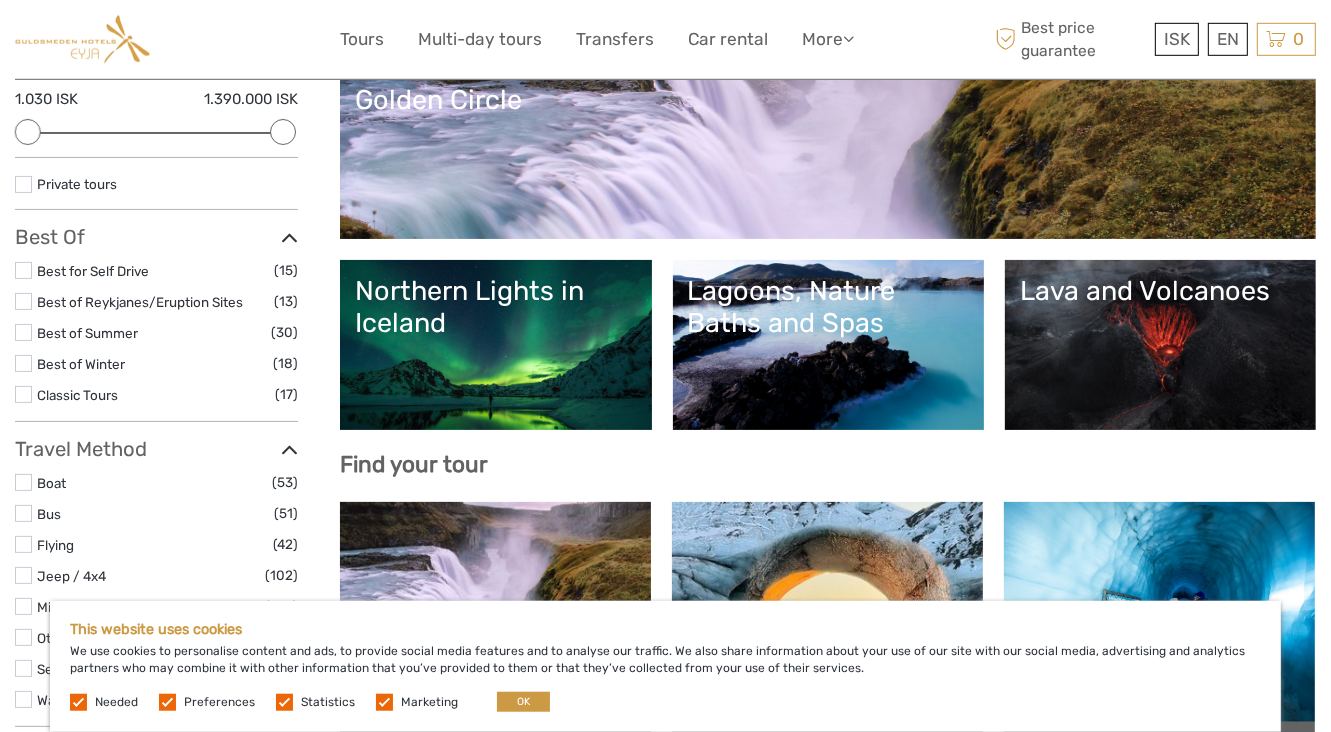 click on "Northern Lights in Iceland" at bounding box center [495, 345] 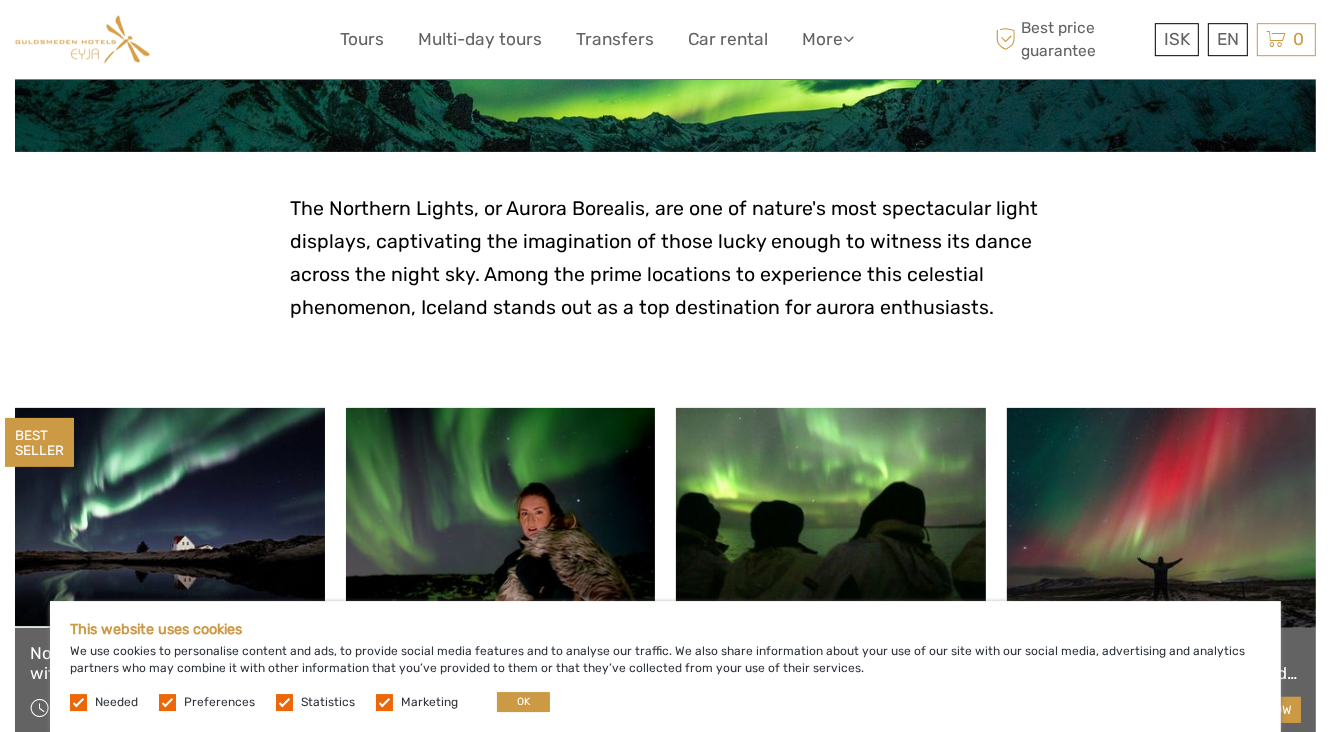 scroll, scrollTop: 0, scrollLeft: 0, axis: both 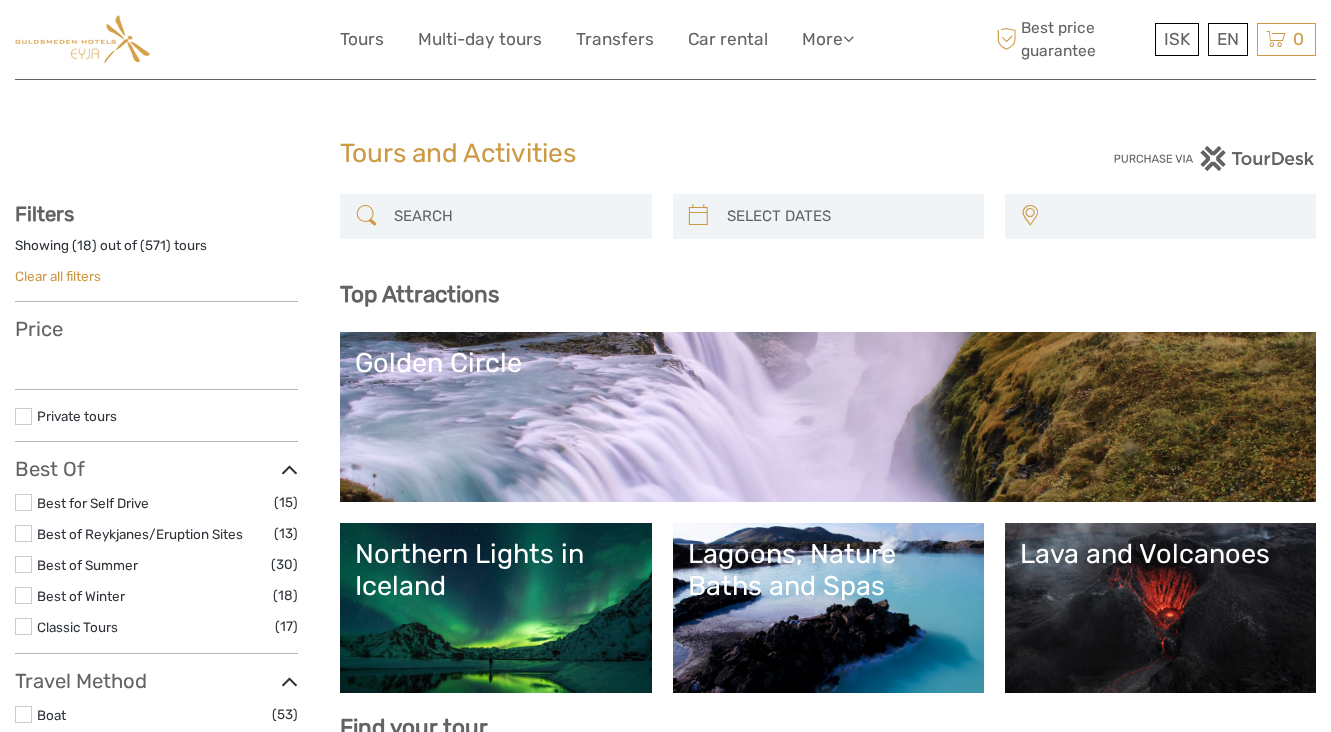 select 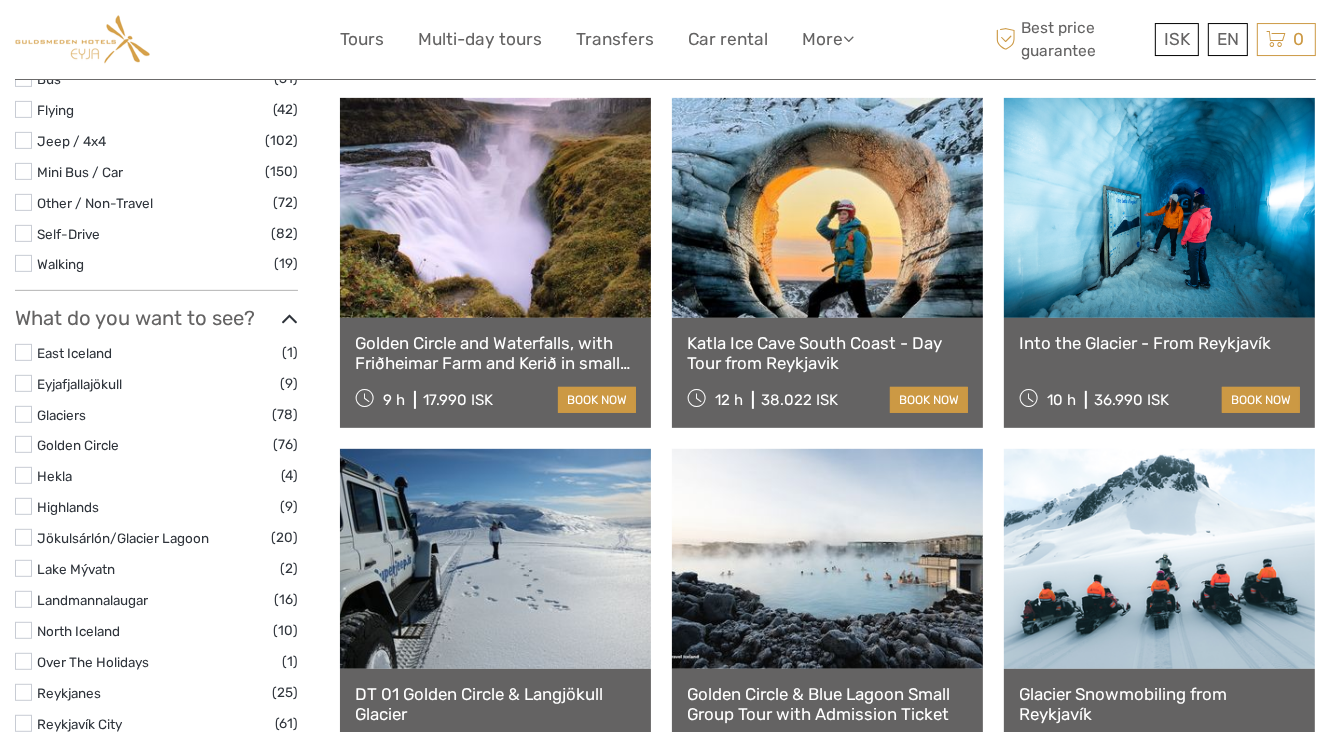 select 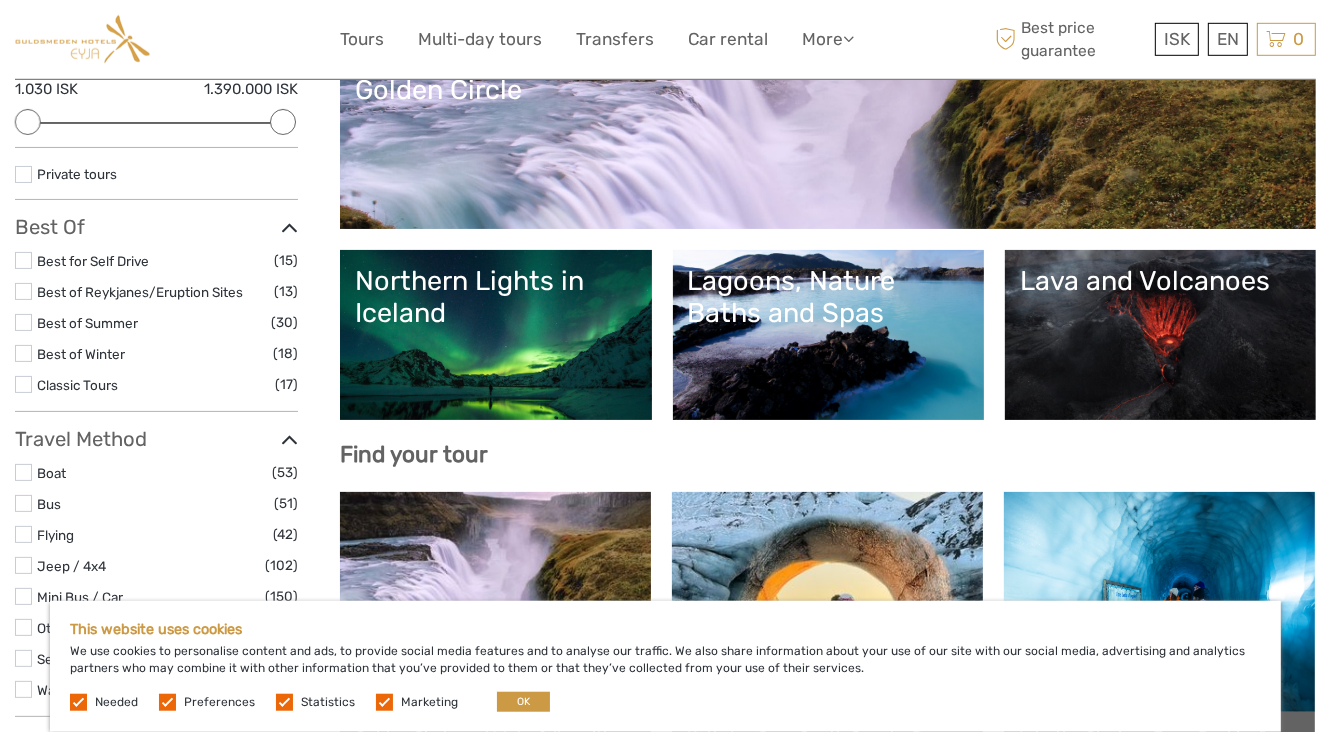 scroll, scrollTop: 193, scrollLeft: 0, axis: vertical 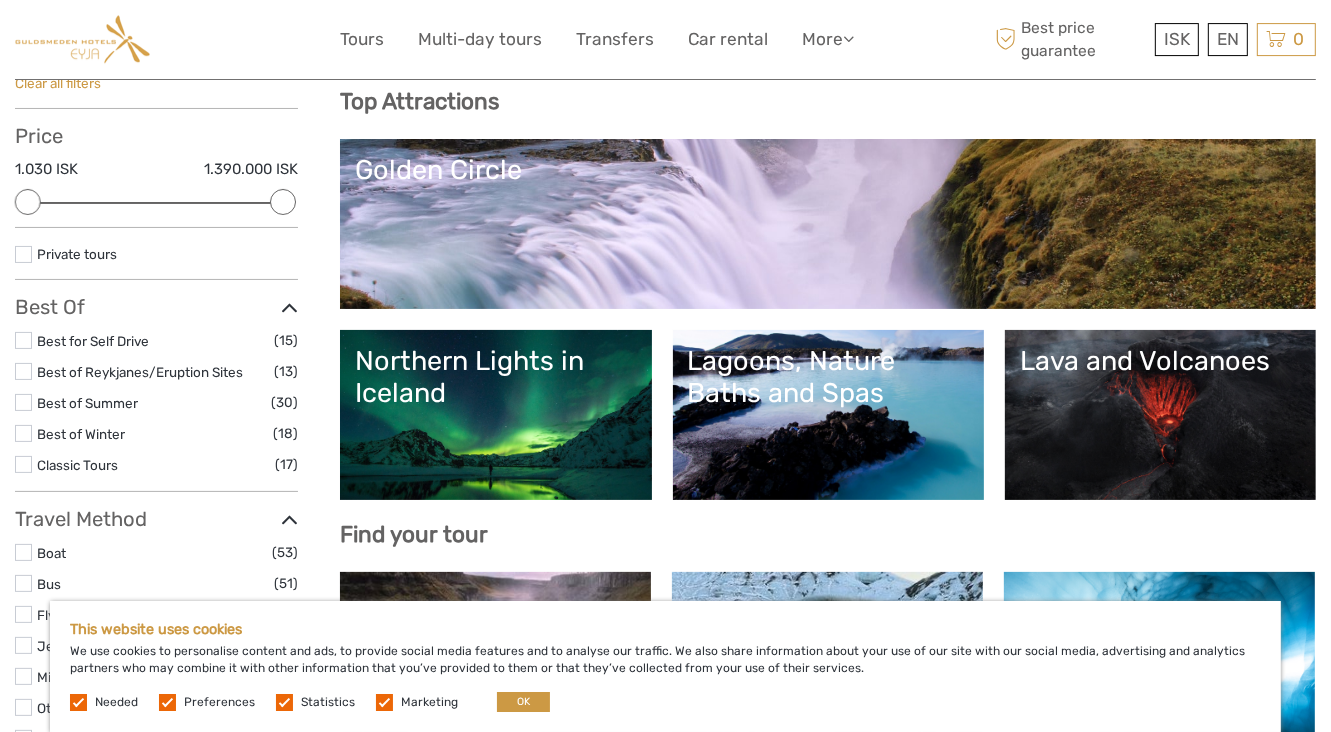 click on "Northern Lights in Iceland" at bounding box center (495, 415) 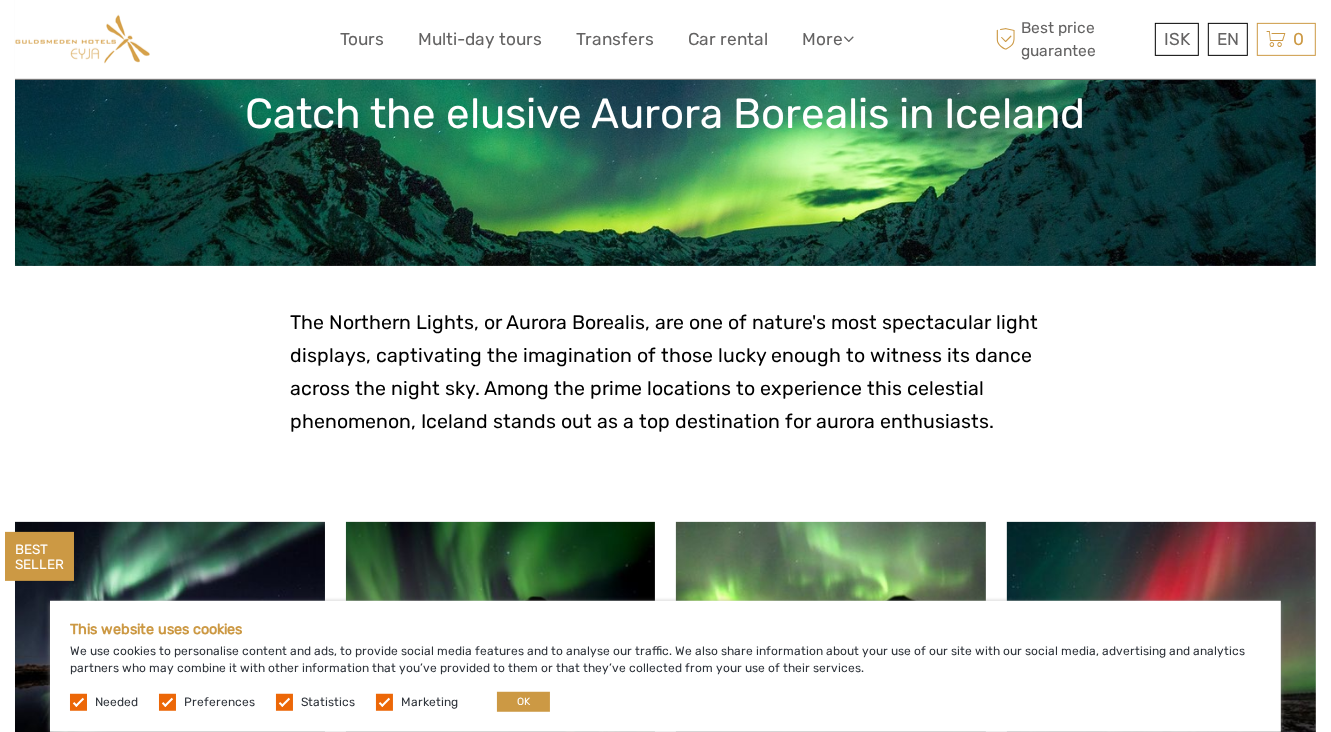 scroll, scrollTop: 0, scrollLeft: 0, axis: both 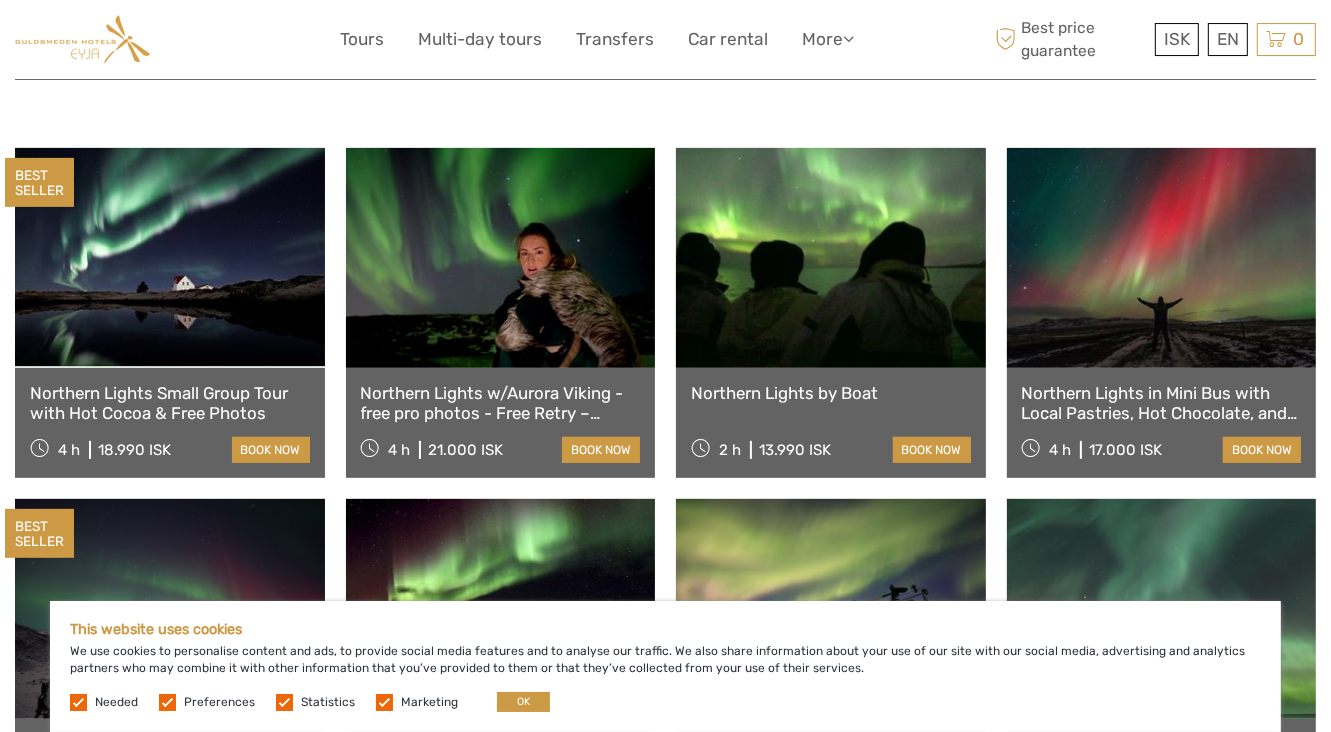 click on "Northern Lights Small Group Tour with Hot Cocoa & Free Photos" at bounding box center [170, 403] 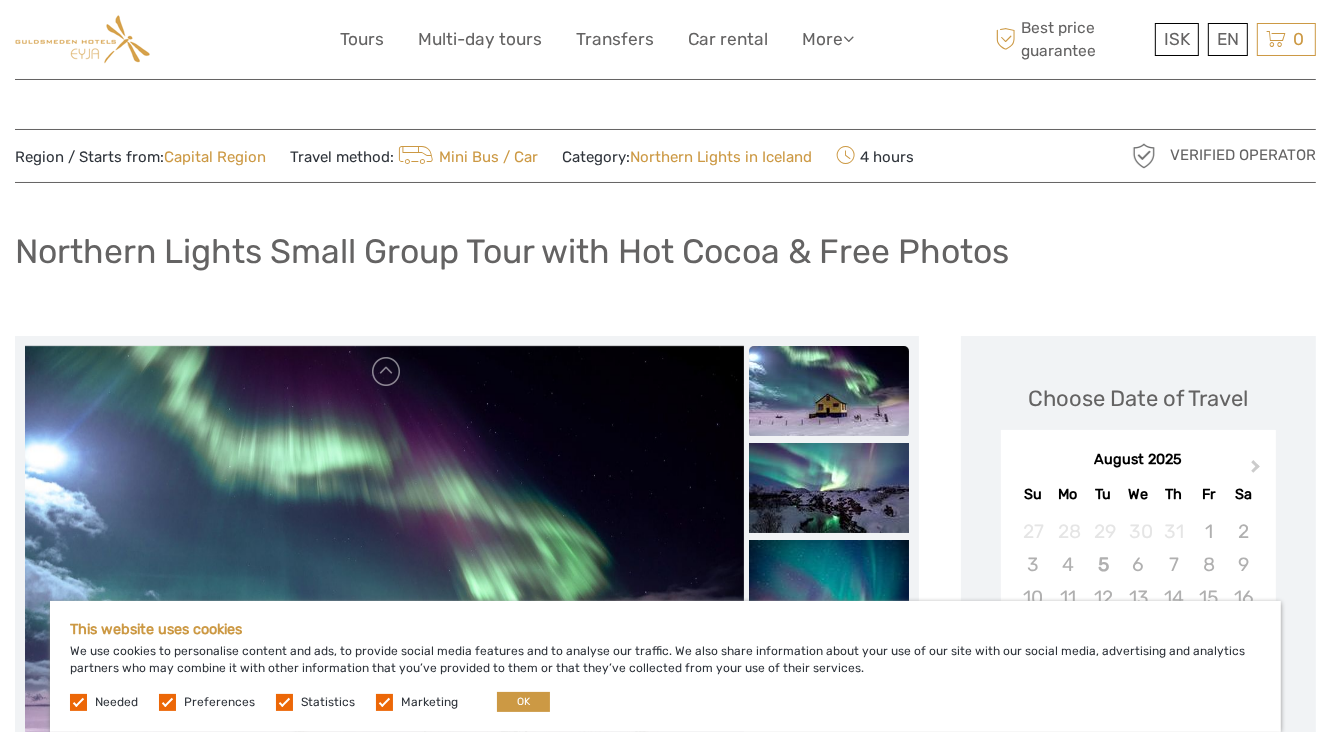 scroll, scrollTop: 0, scrollLeft: 0, axis: both 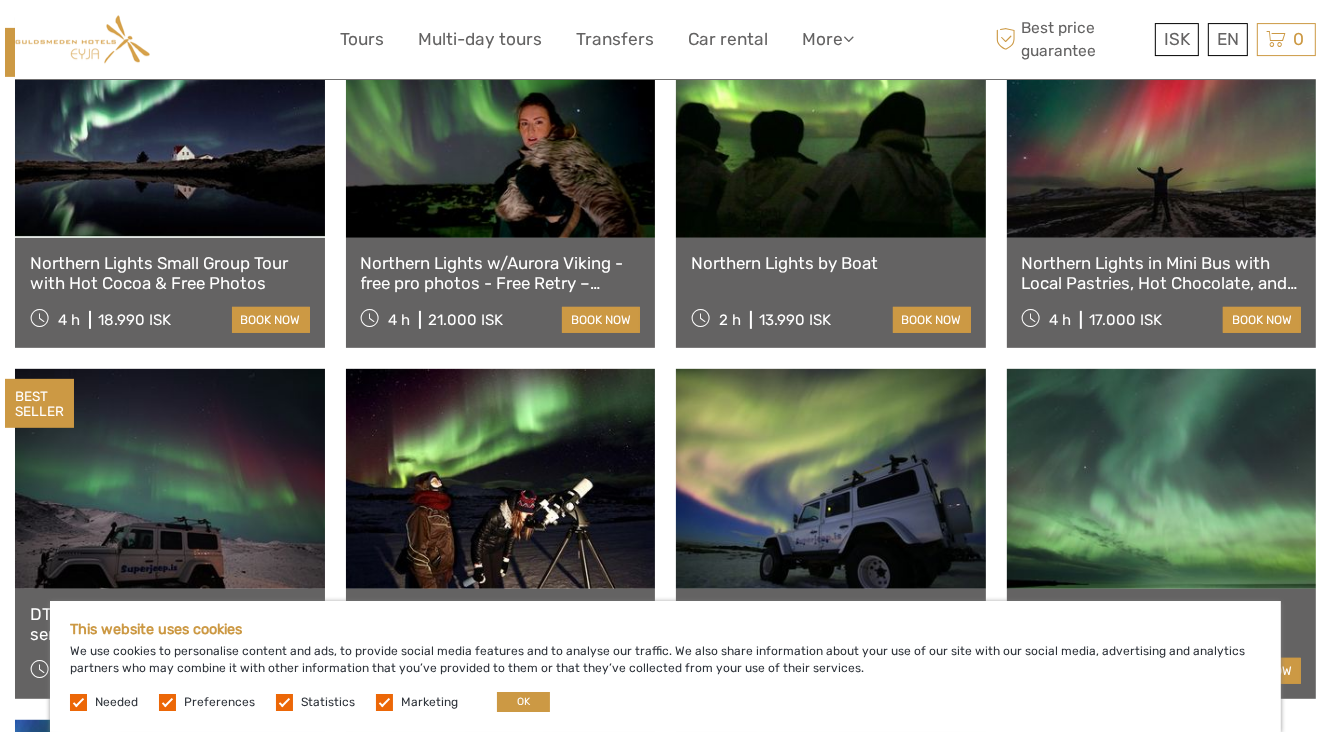 click on "Northern Lights by Boat" at bounding box center (831, 263) 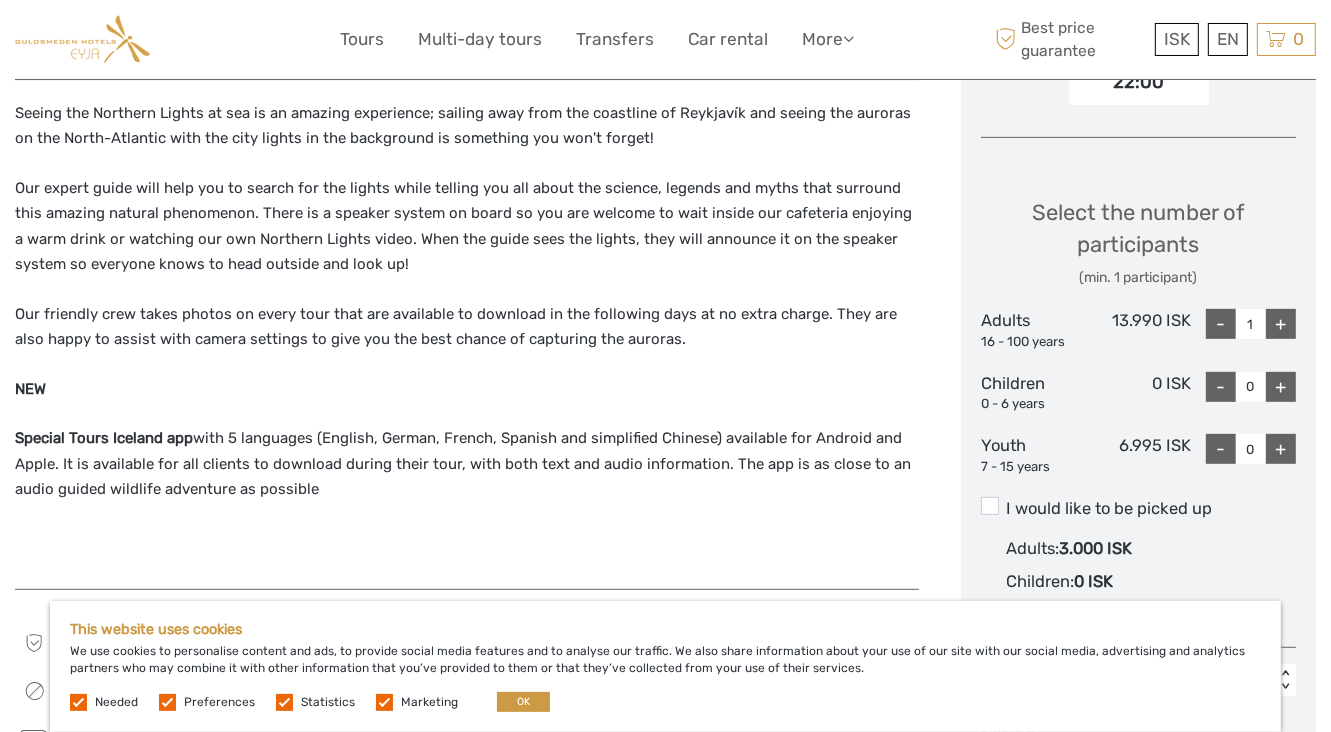 scroll, scrollTop: 719, scrollLeft: 0, axis: vertical 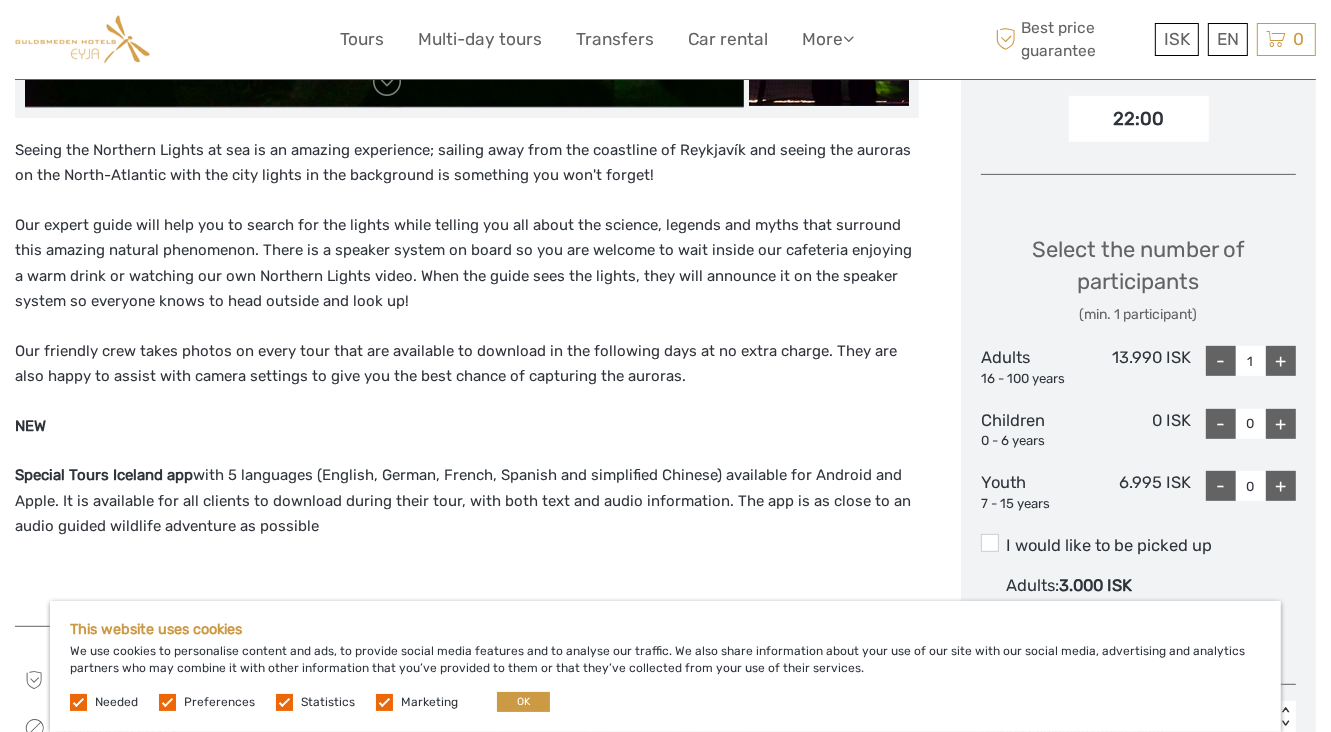 drag, startPoint x: 693, startPoint y: 383, endPoint x: 630, endPoint y: 213, distance: 181.2981 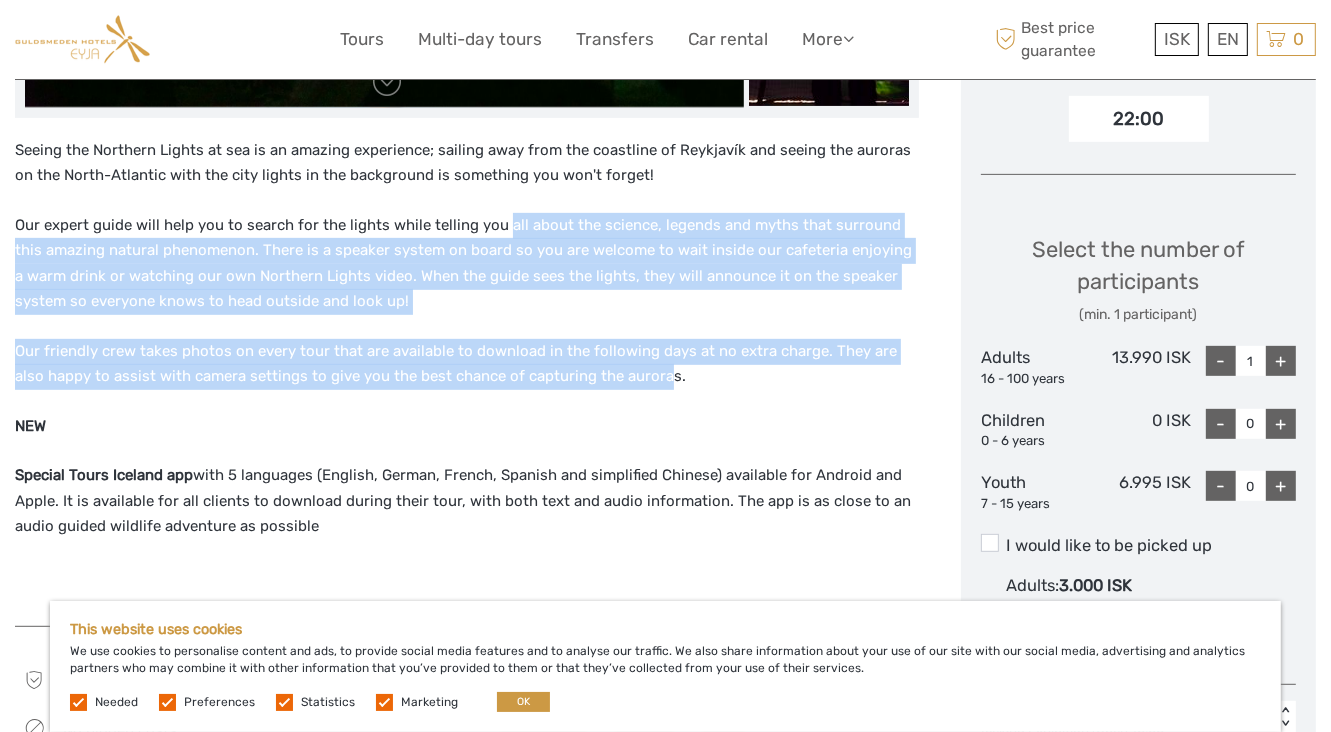 drag, startPoint x: 508, startPoint y: 228, endPoint x: 637, endPoint y: 394, distance: 210.23082 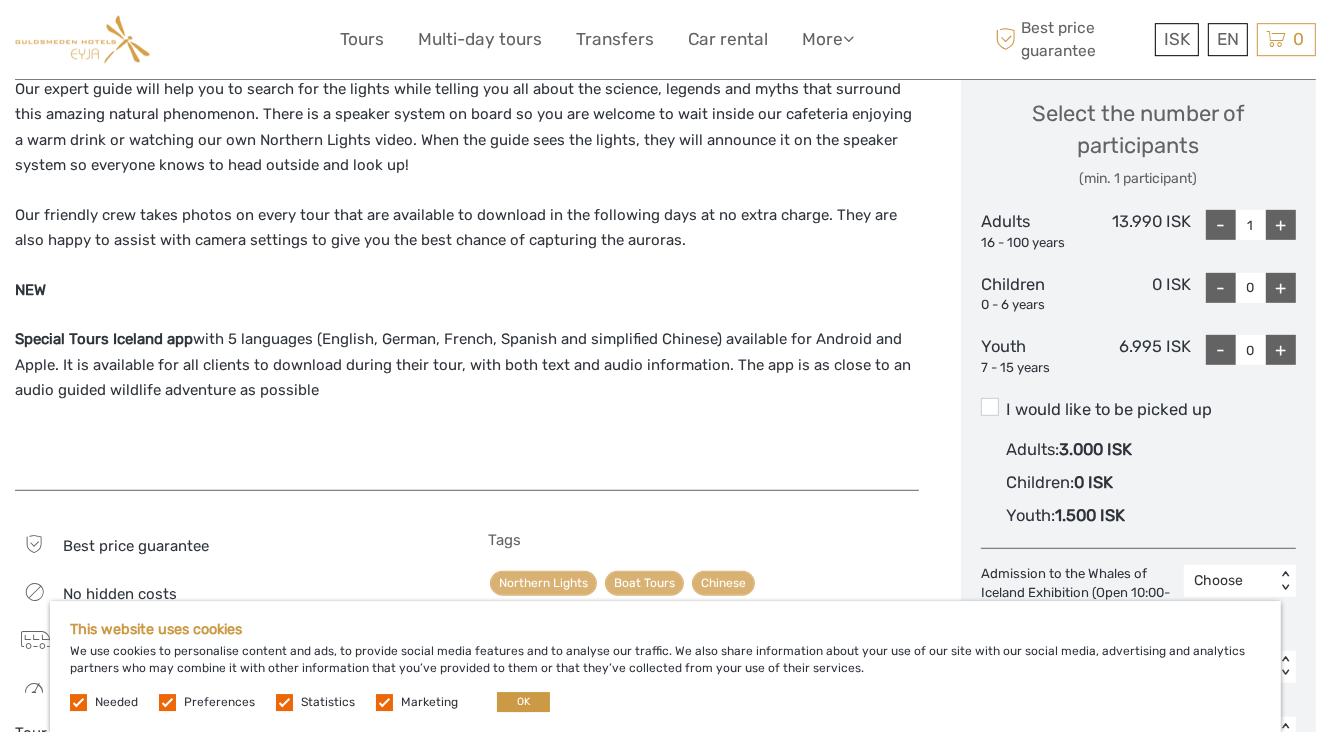 scroll, scrollTop: 0, scrollLeft: 0, axis: both 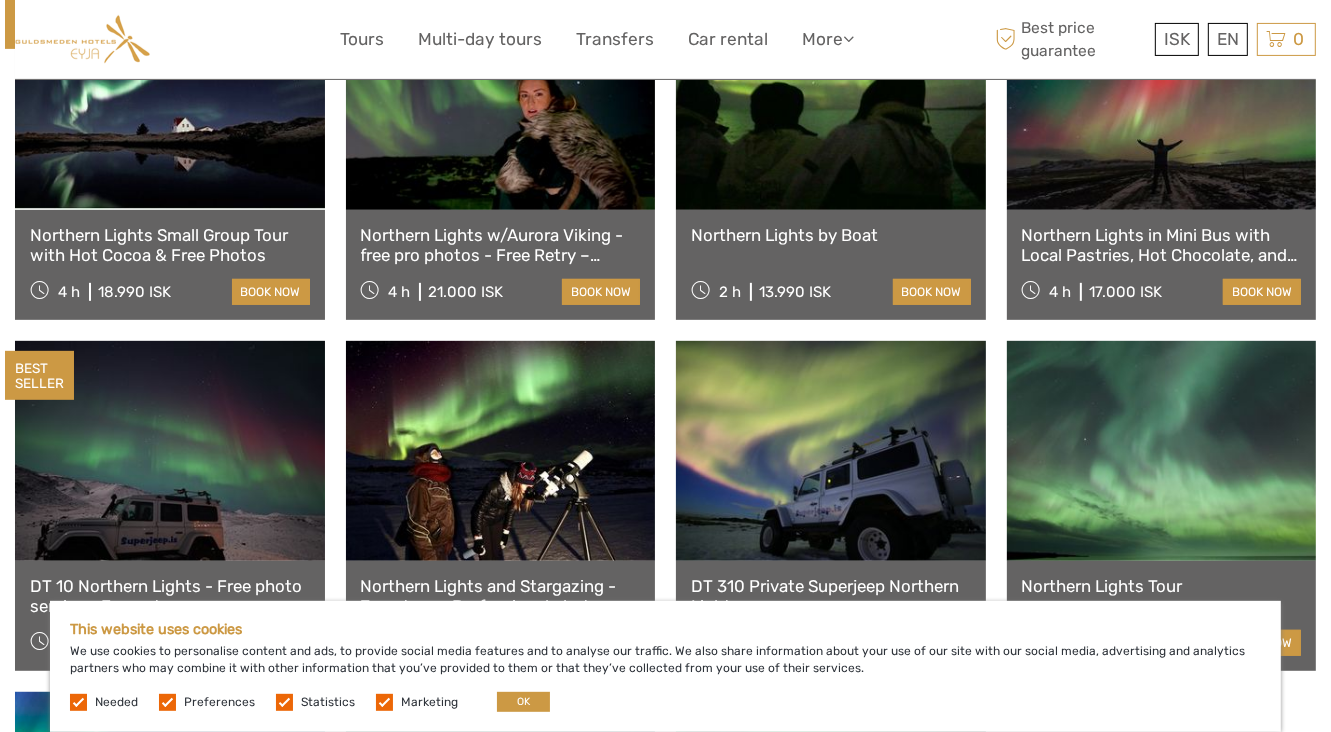 click on "Northern Lights in Mini Bus with Local Pastries, Hot Chocolate, and Photos" at bounding box center (1162, 245) 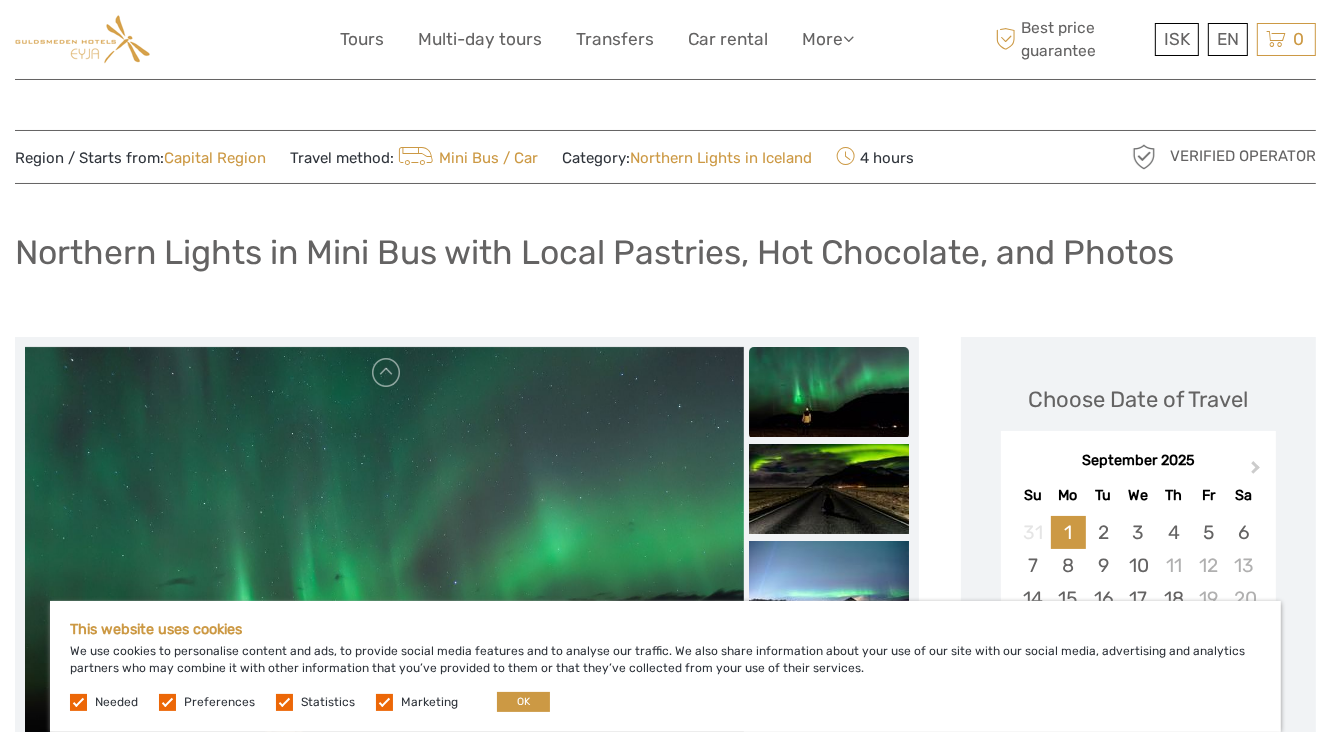 scroll, scrollTop: 304, scrollLeft: 0, axis: vertical 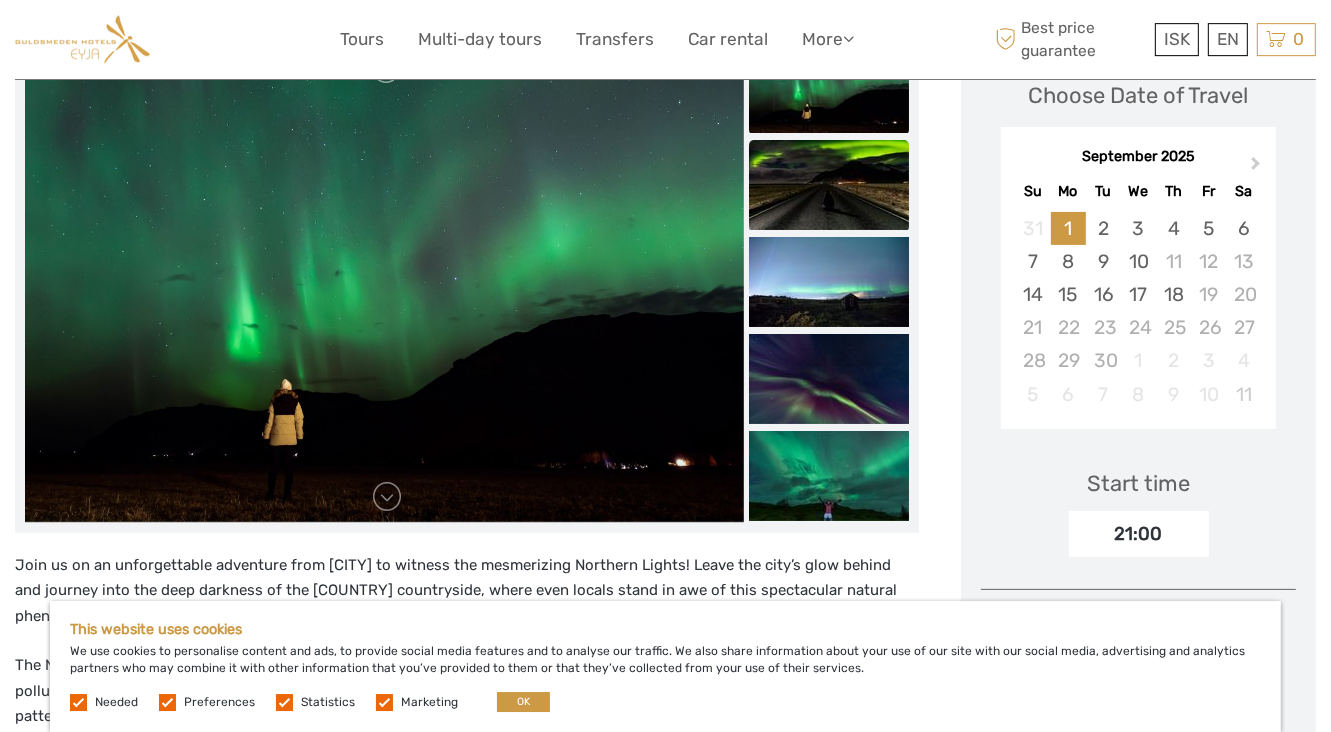 click at bounding box center (829, 185) 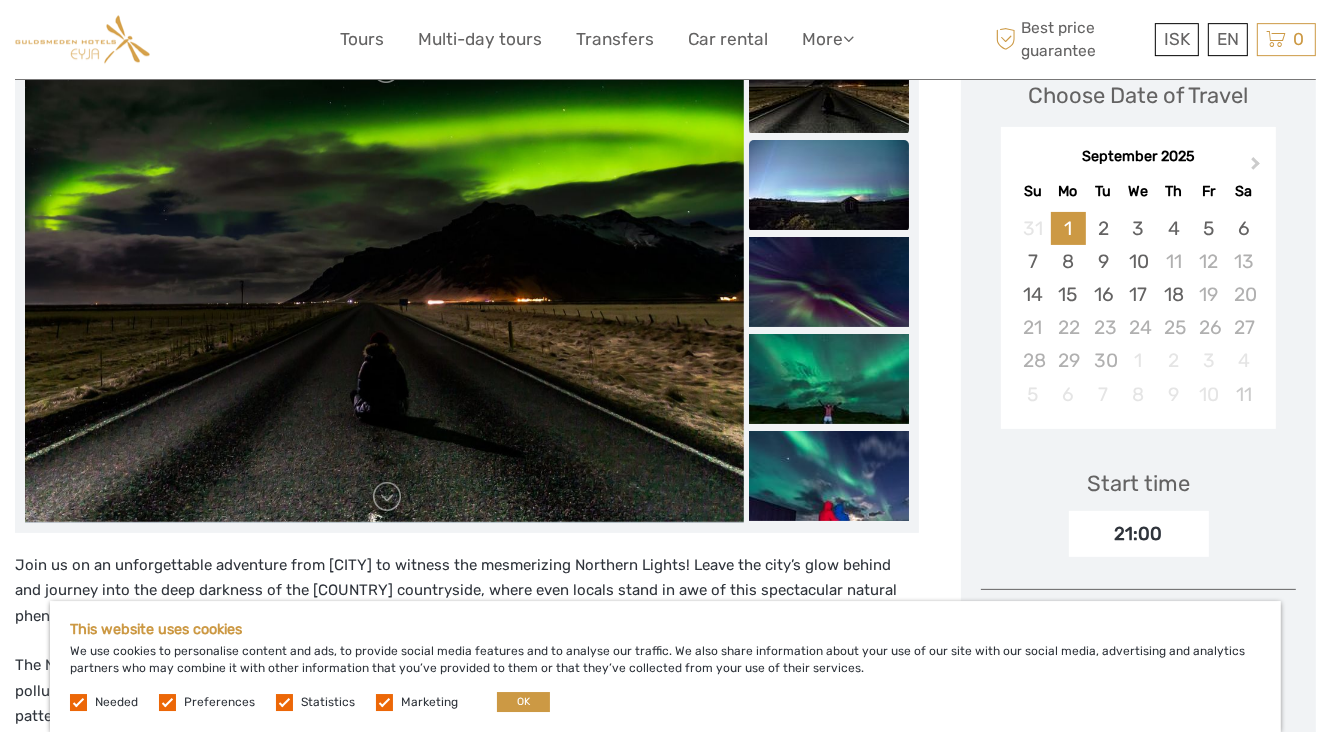 click at bounding box center (829, 185) 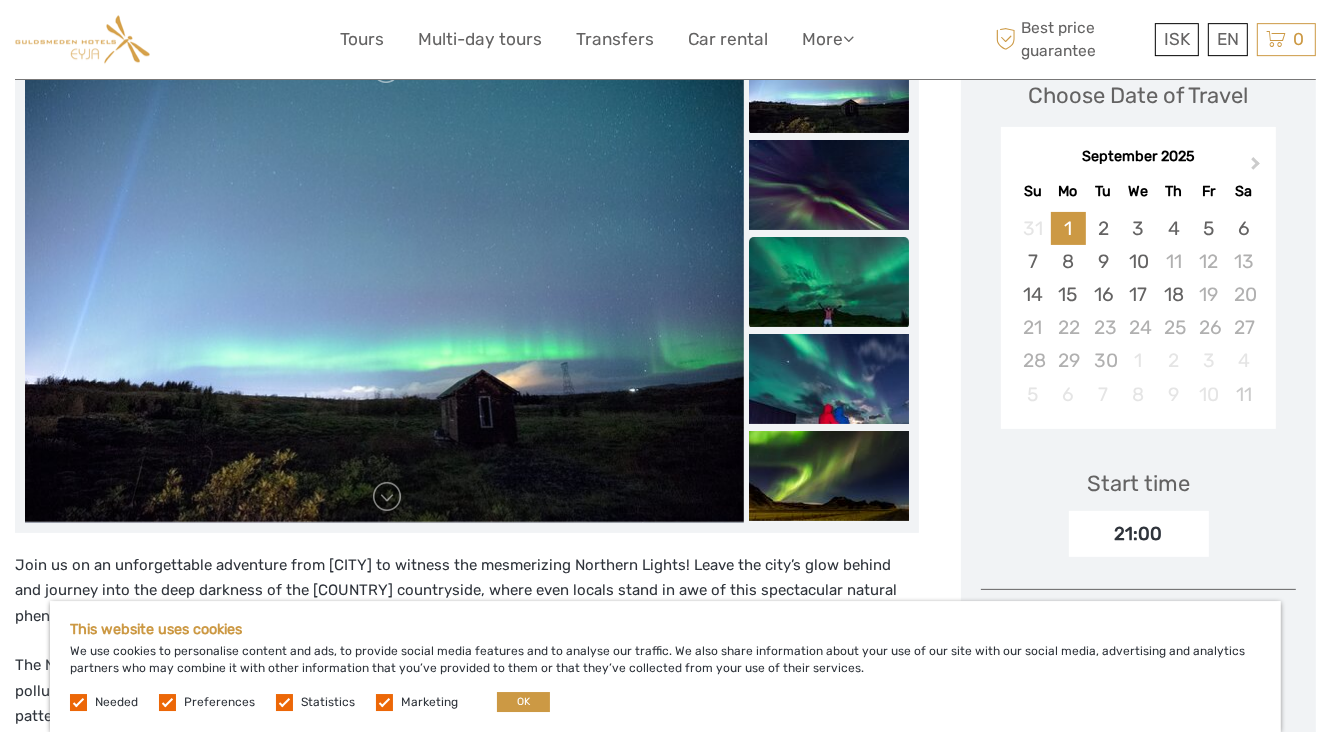 click at bounding box center (829, 282) 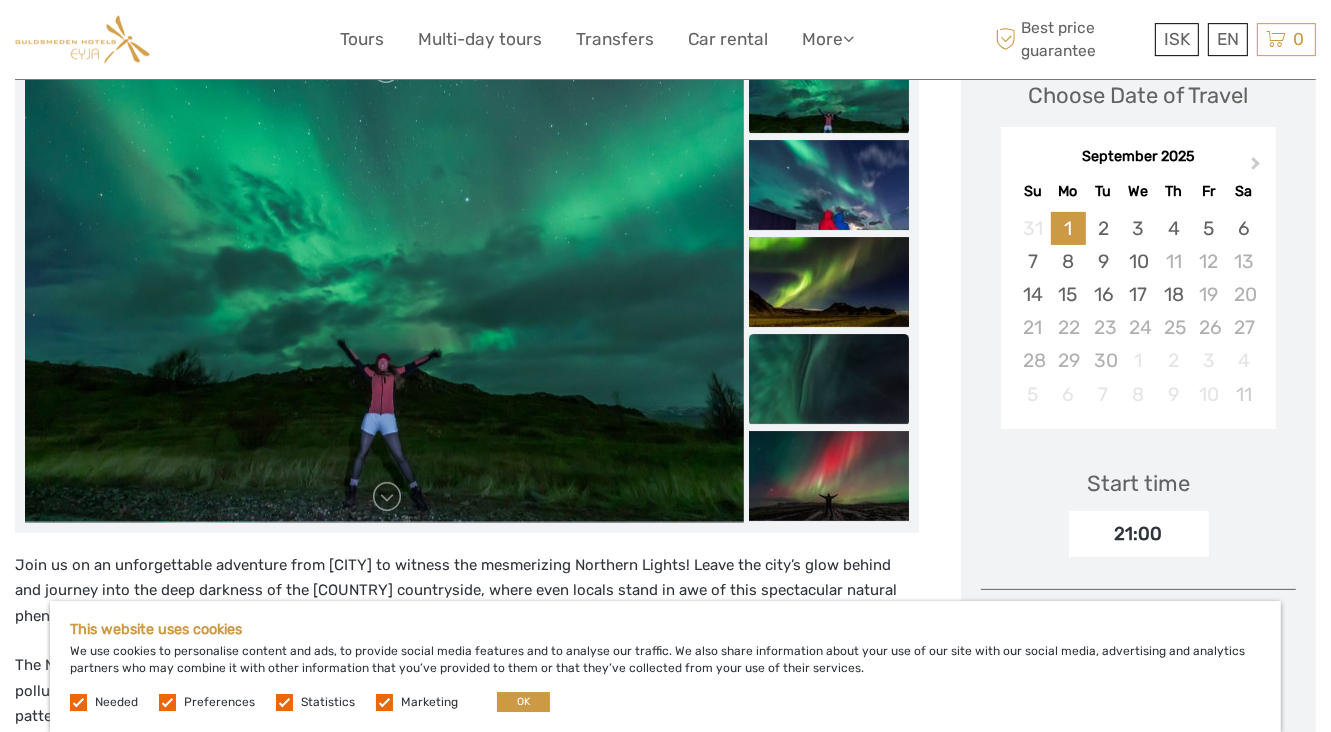 click at bounding box center (829, 379) 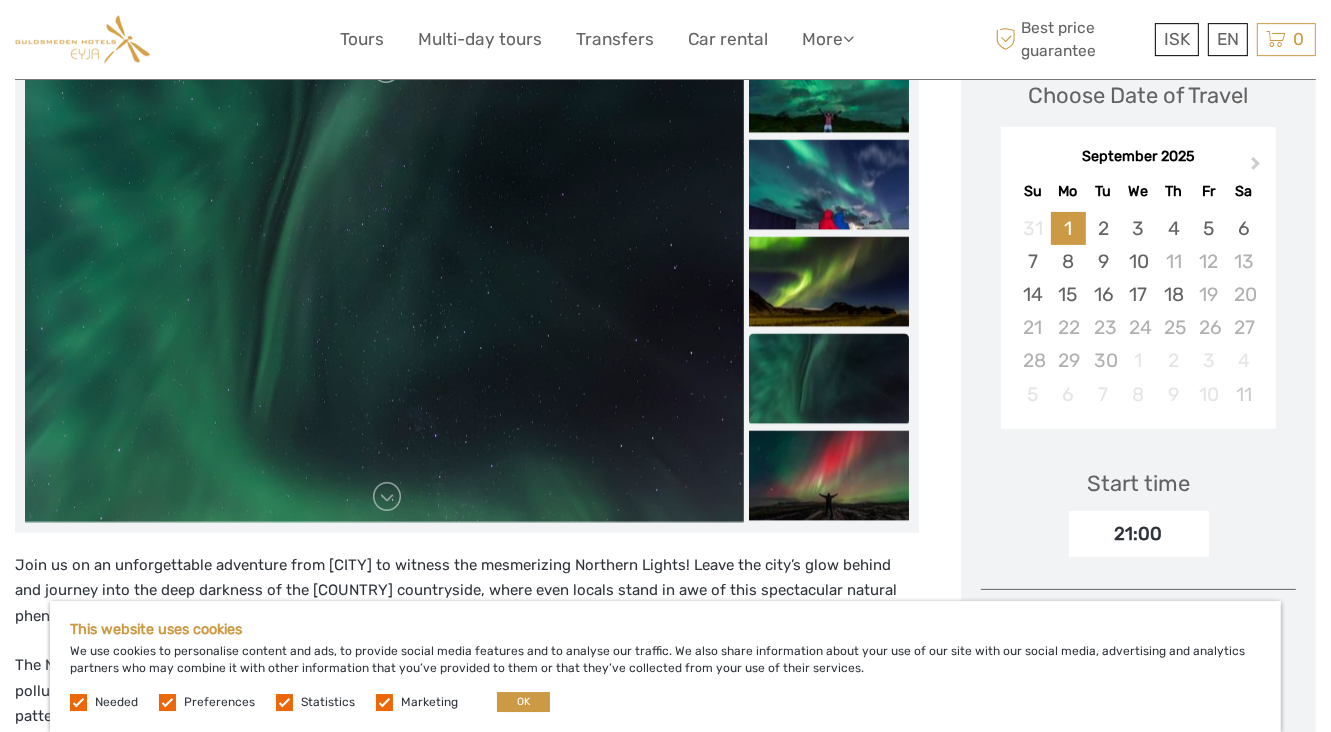 click at bounding box center (829, 378) 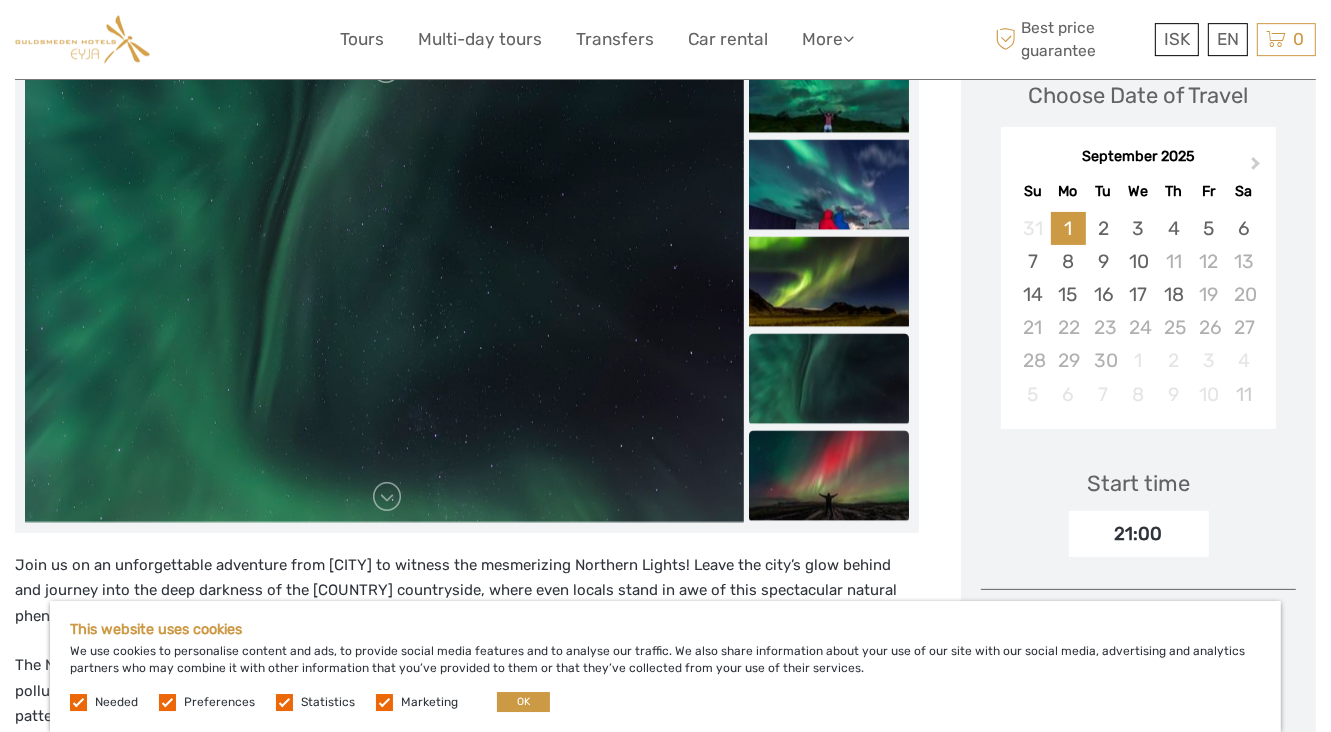 click at bounding box center (829, 475) 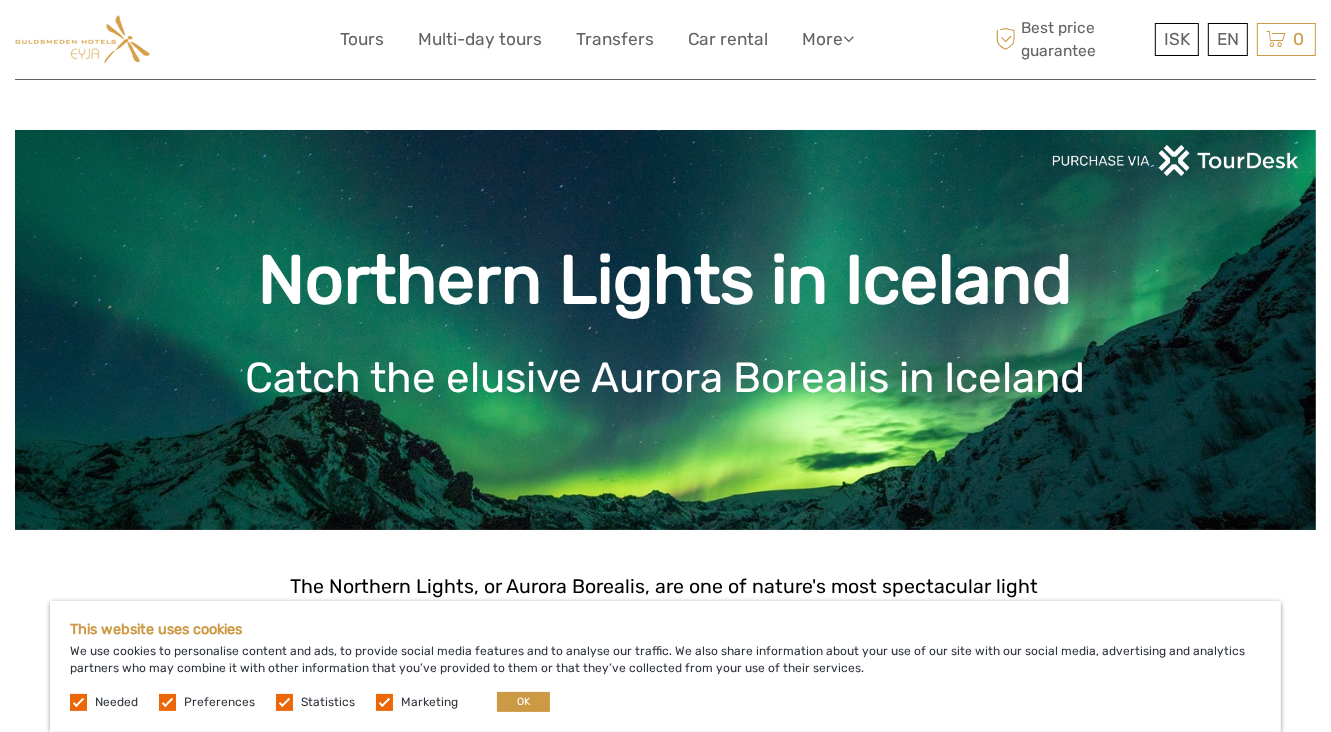 scroll, scrollTop: 0, scrollLeft: 0, axis: both 